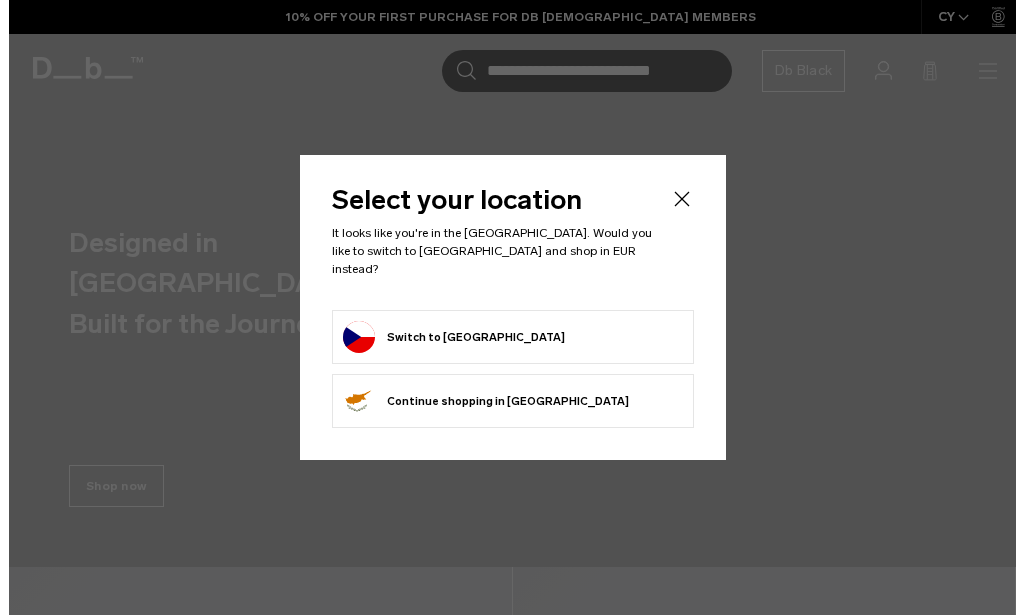 scroll, scrollTop: 0, scrollLeft: 0, axis: both 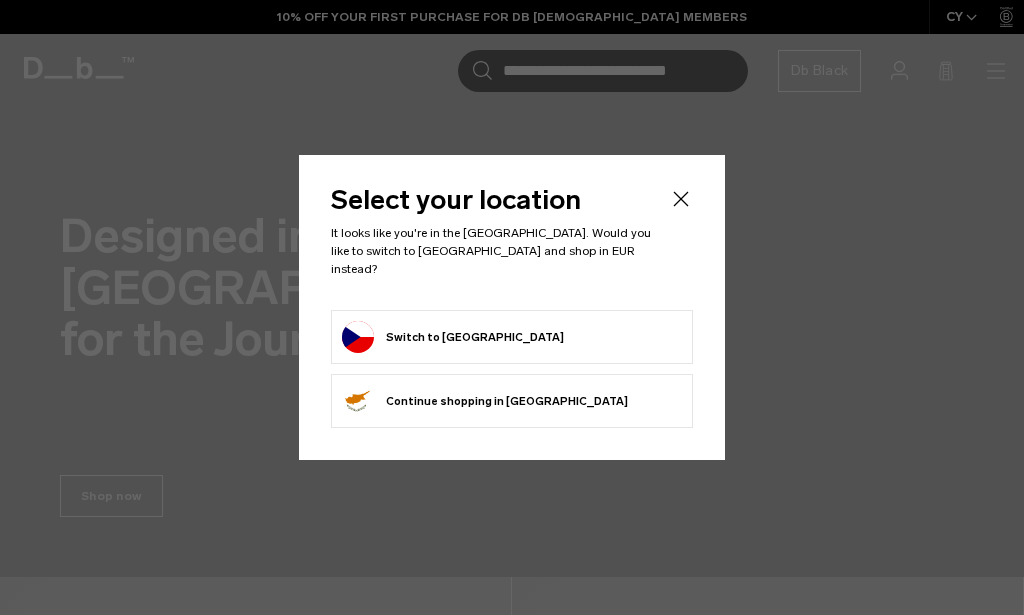click on "Switch to Czechia" at bounding box center [453, 337] 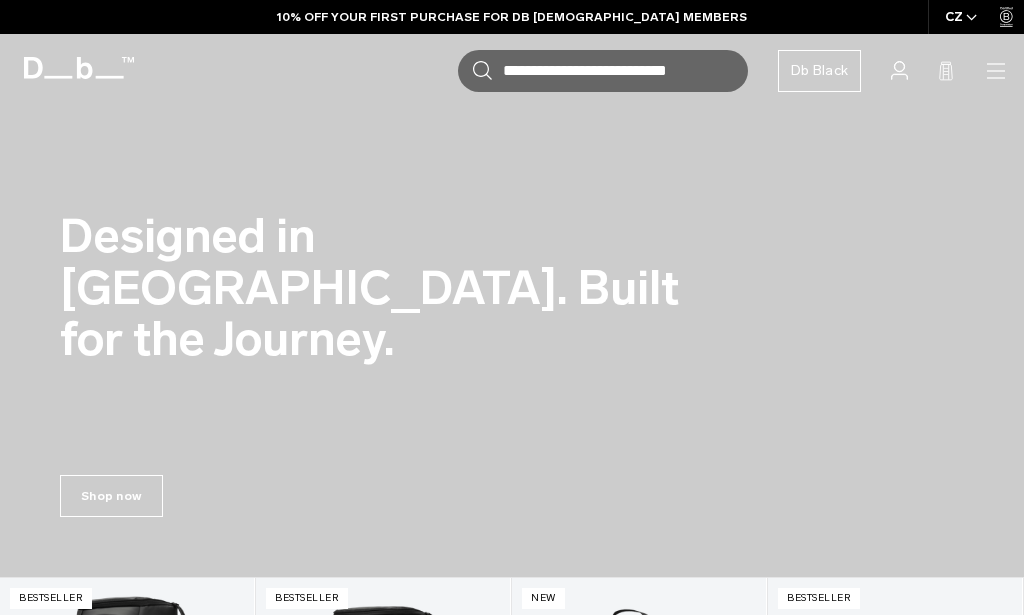 scroll, scrollTop: 0, scrollLeft: 0, axis: both 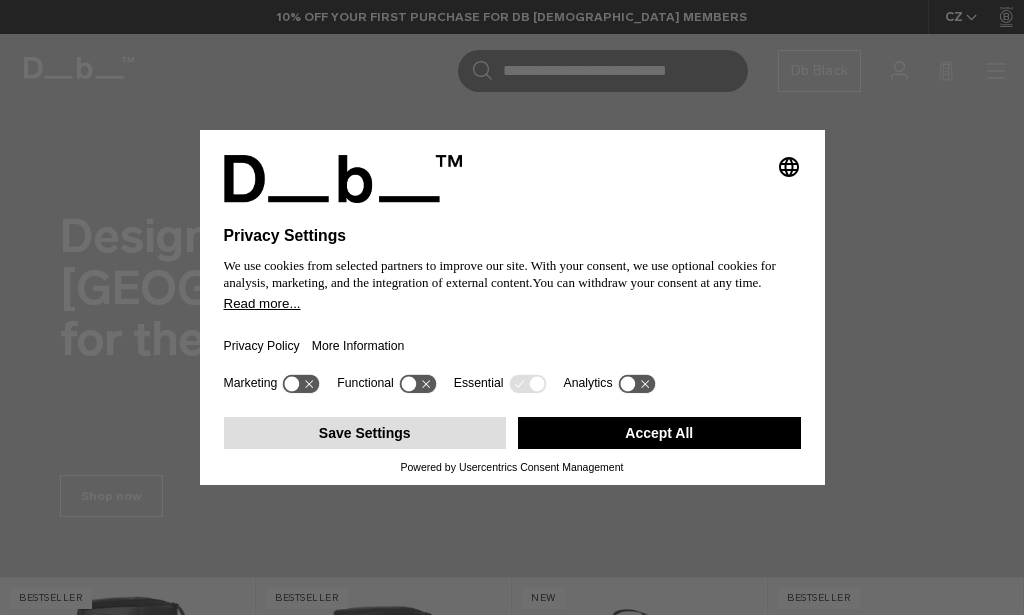 click on "Save Settings" at bounding box center (365, 433) 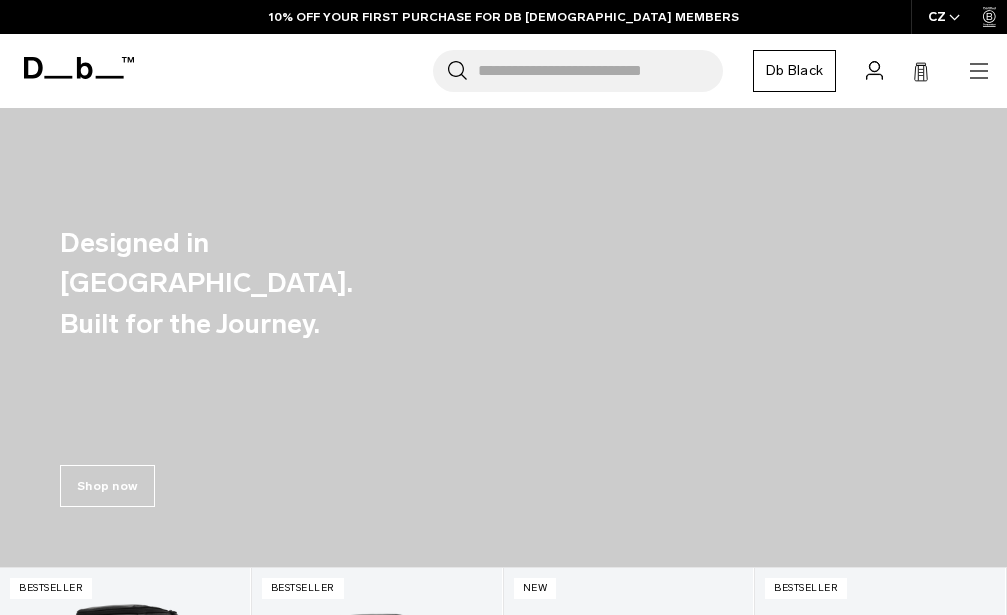 click 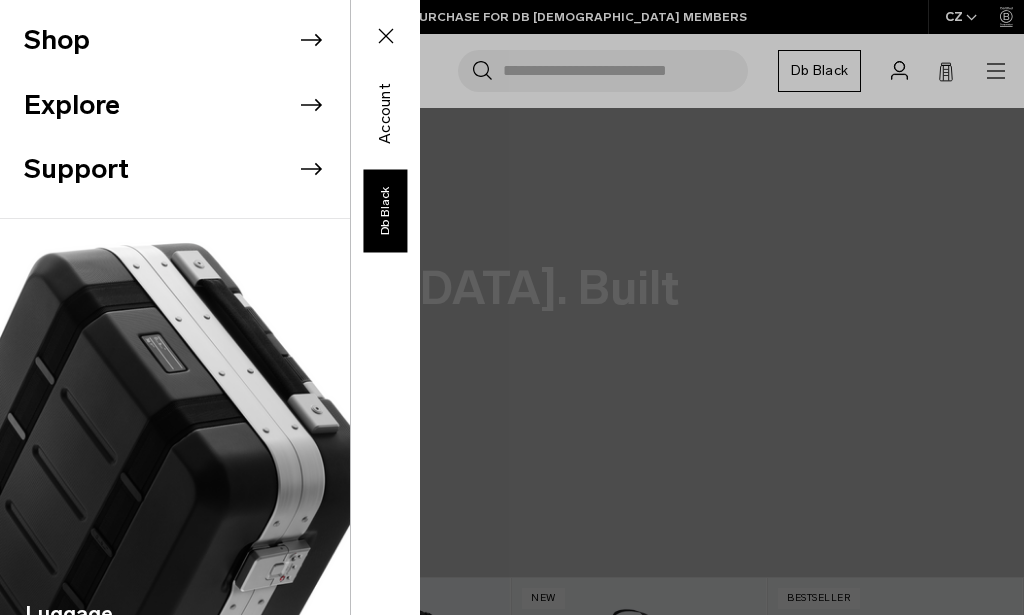 click on "Shop" at bounding box center (187, 40) 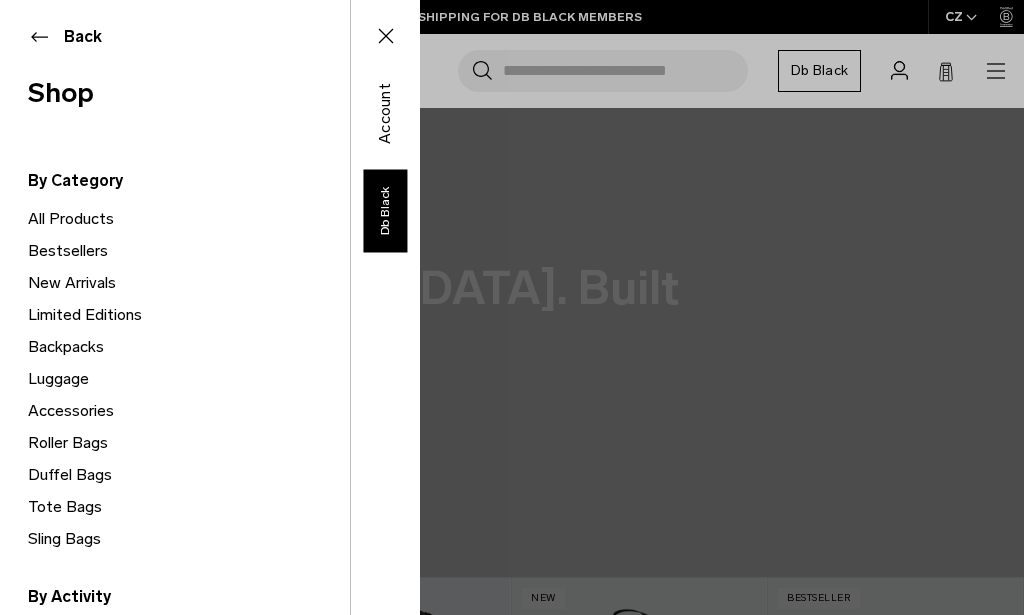 click on "Accessories" at bounding box center (189, 411) 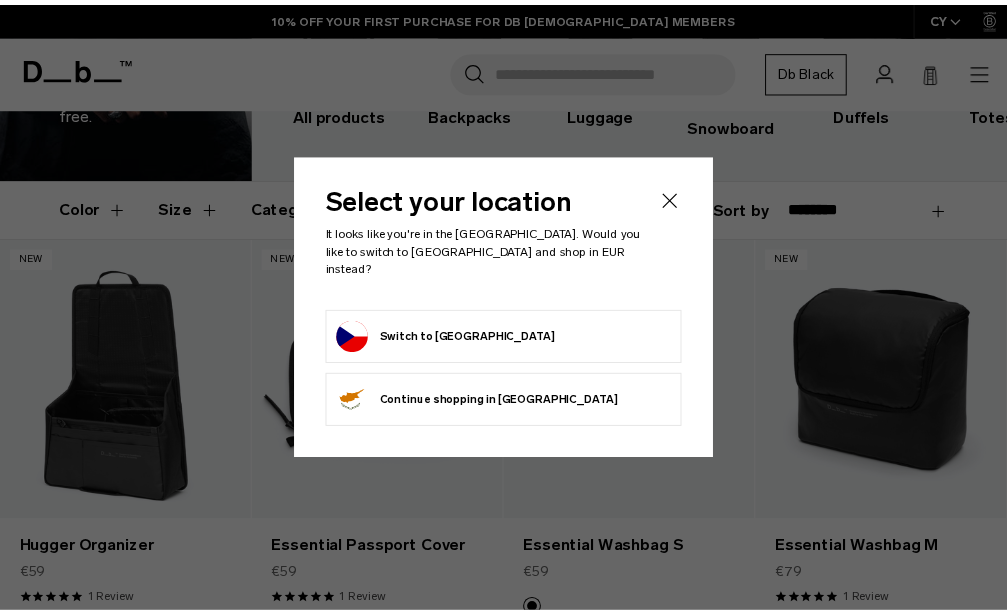 scroll, scrollTop: 204, scrollLeft: 0, axis: vertical 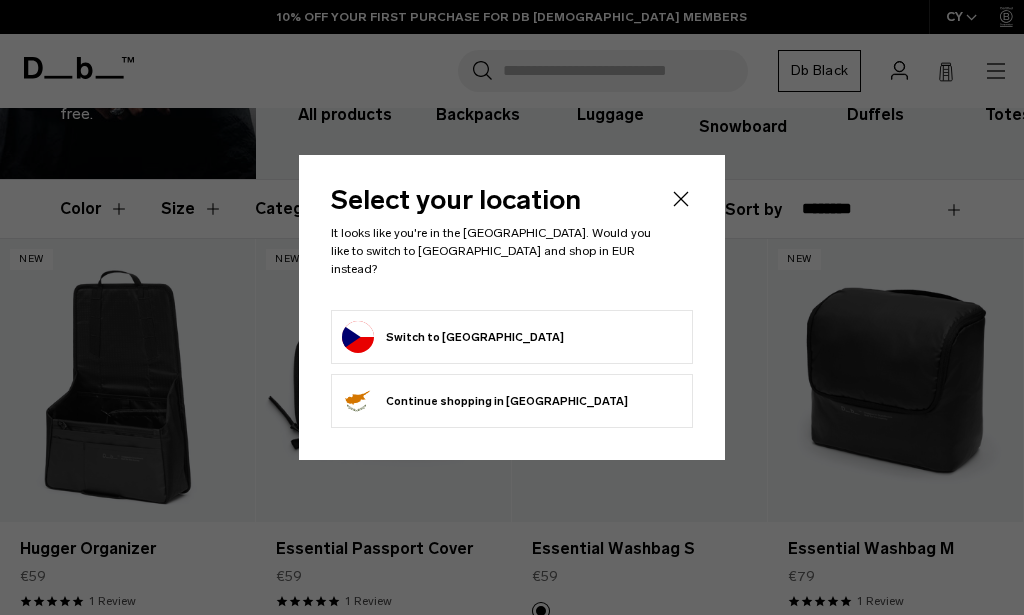 click 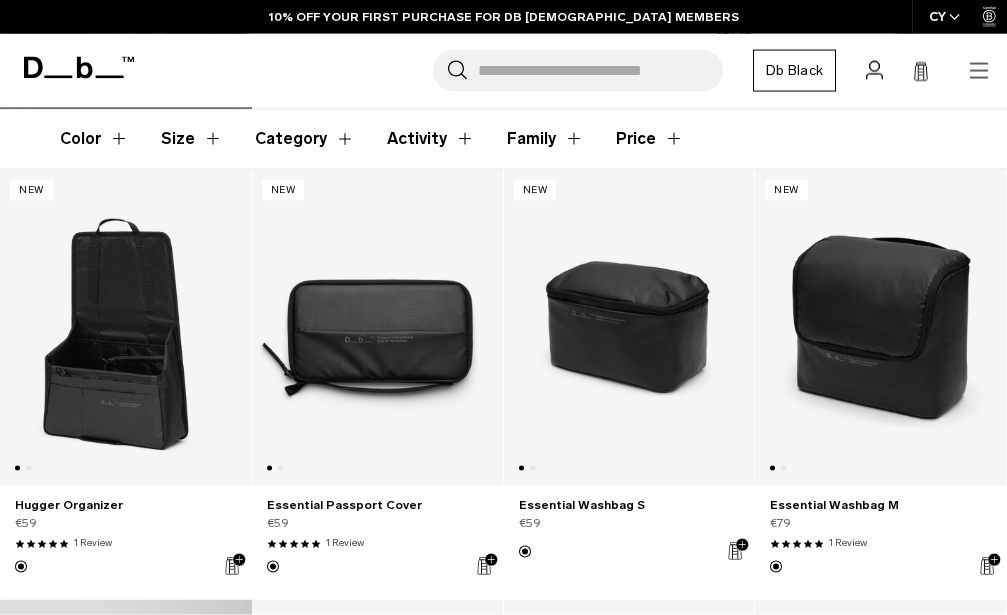 scroll, scrollTop: 204, scrollLeft: 0, axis: vertical 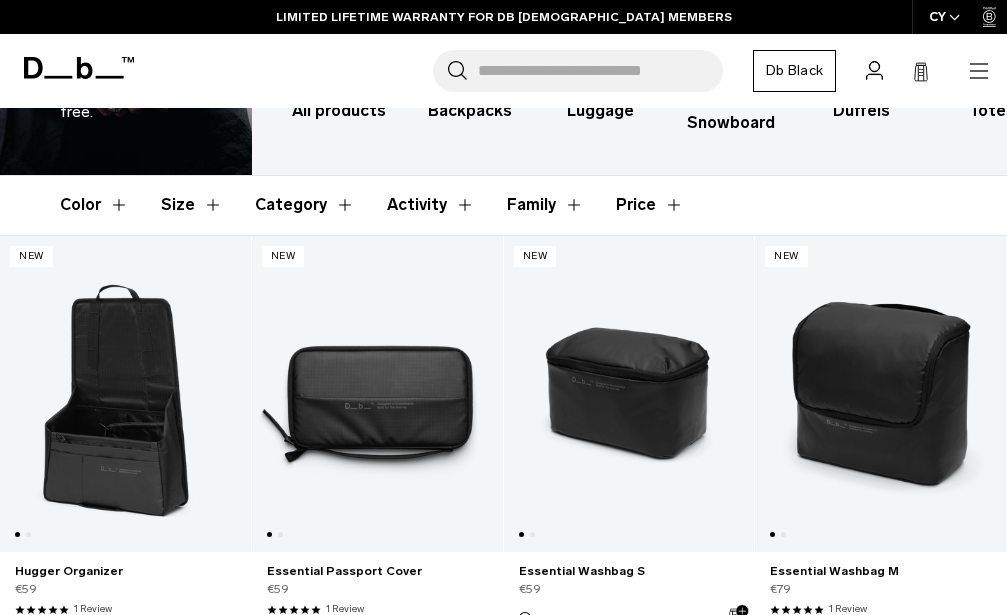 click at bounding box center (628, 394) 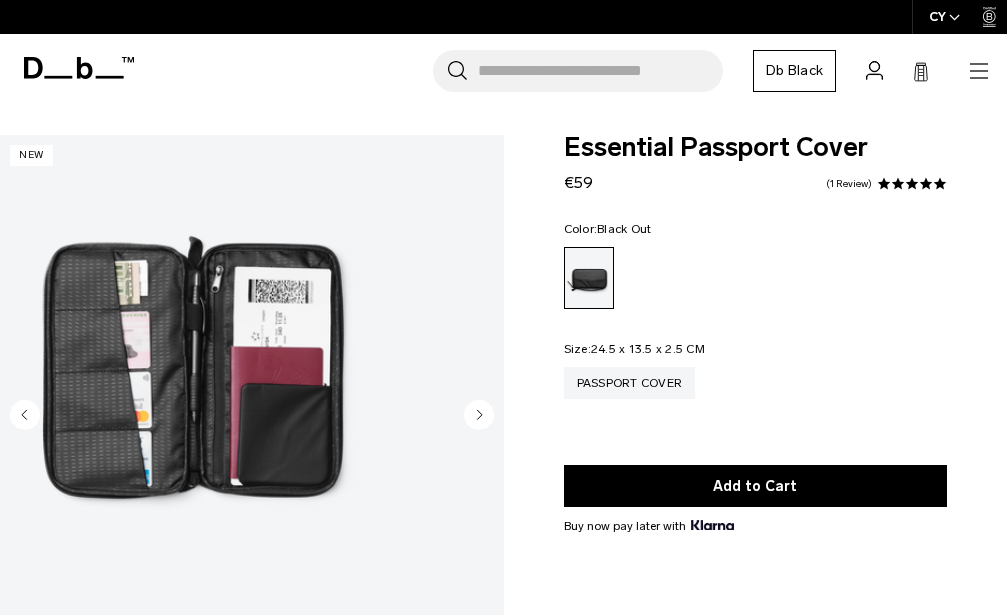 scroll, scrollTop: 0, scrollLeft: 0, axis: both 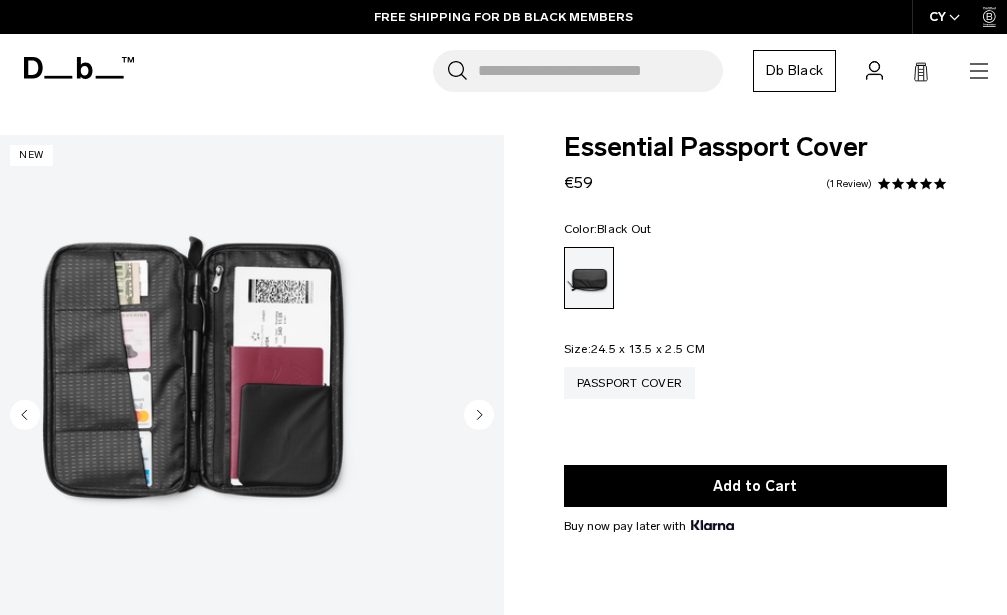 click at bounding box center (198, 658) 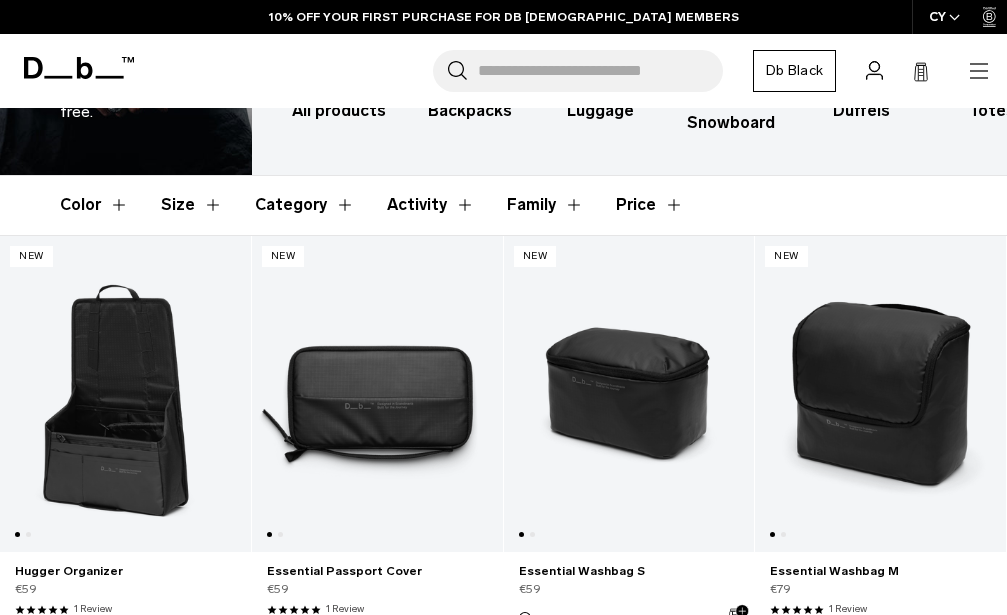 scroll, scrollTop: 204, scrollLeft: 0, axis: vertical 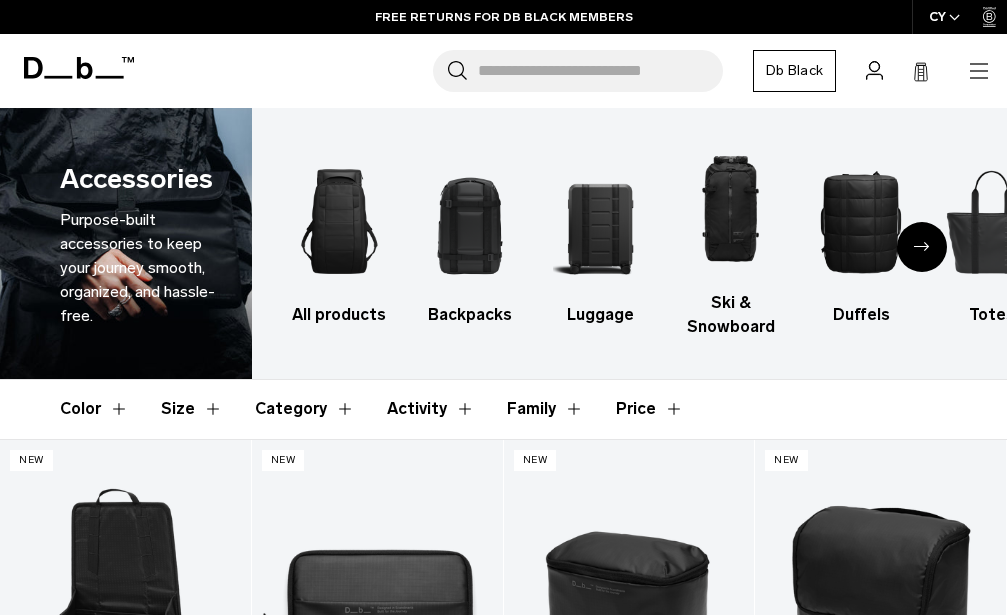 click 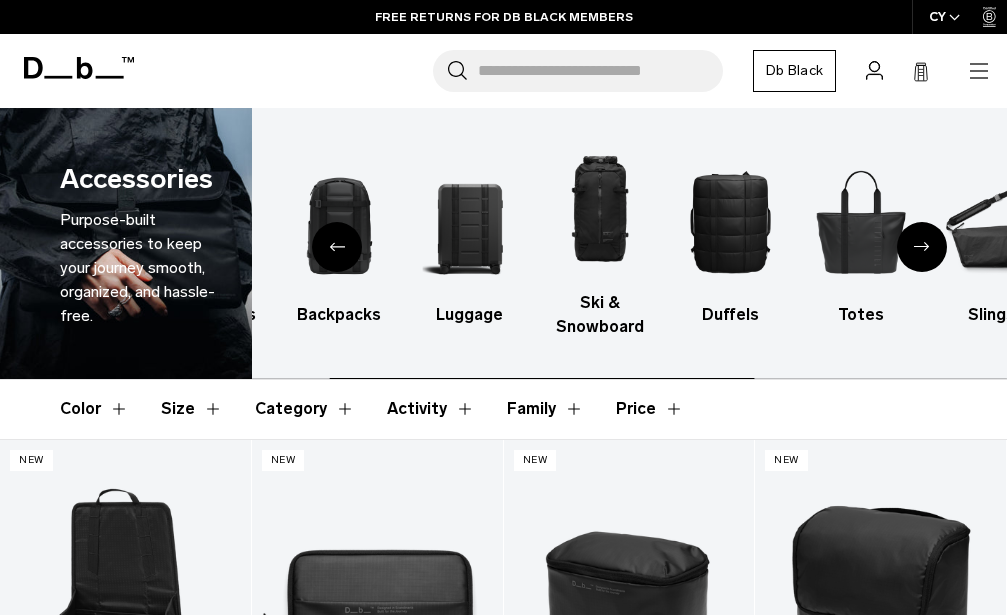click 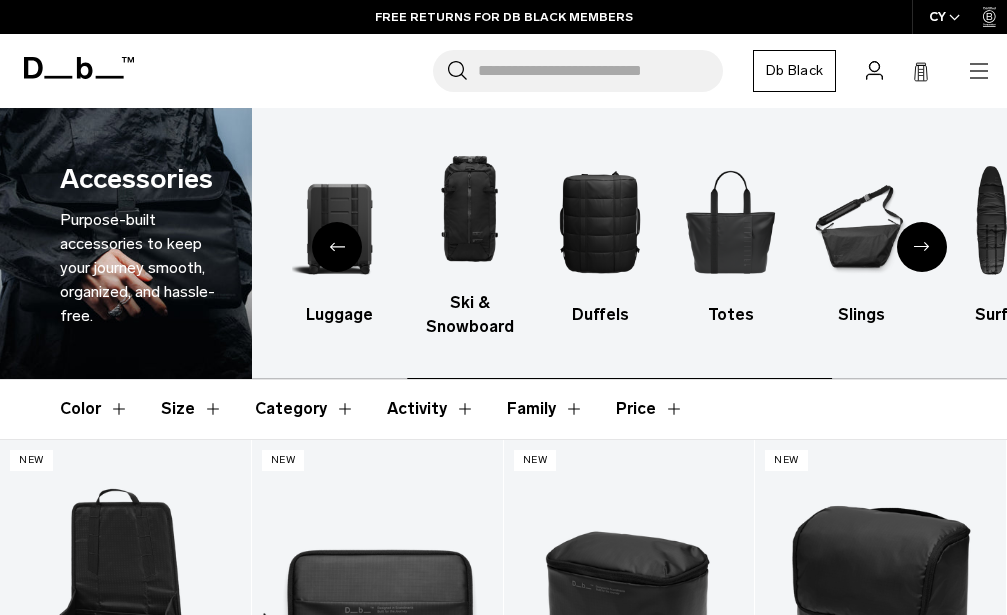 click 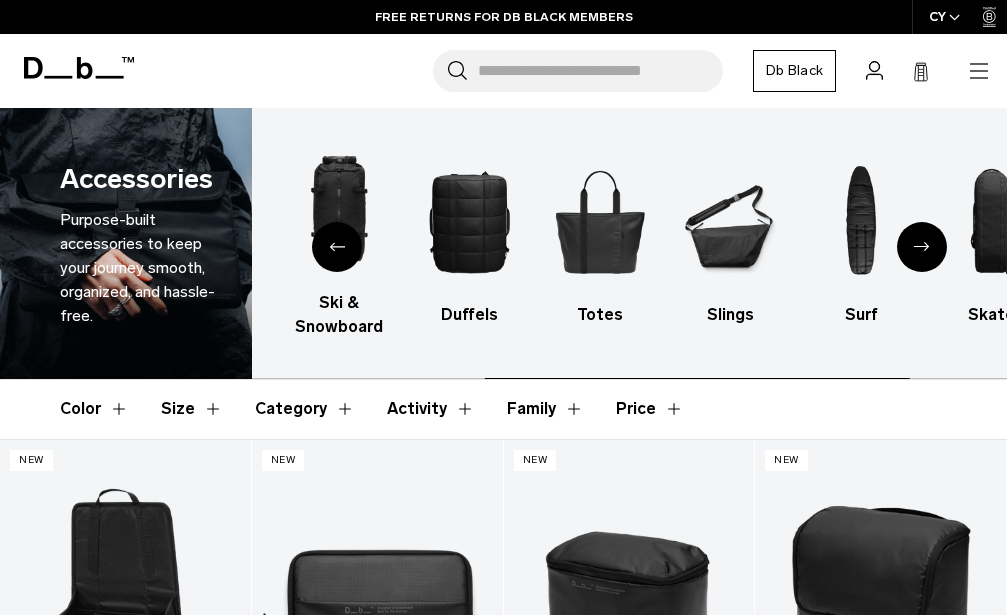 click 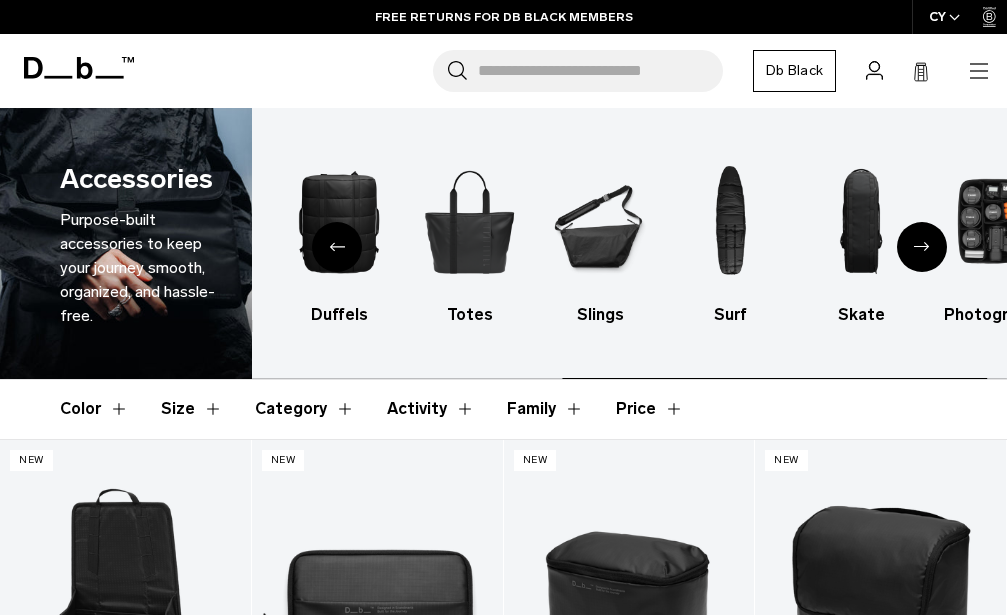 click 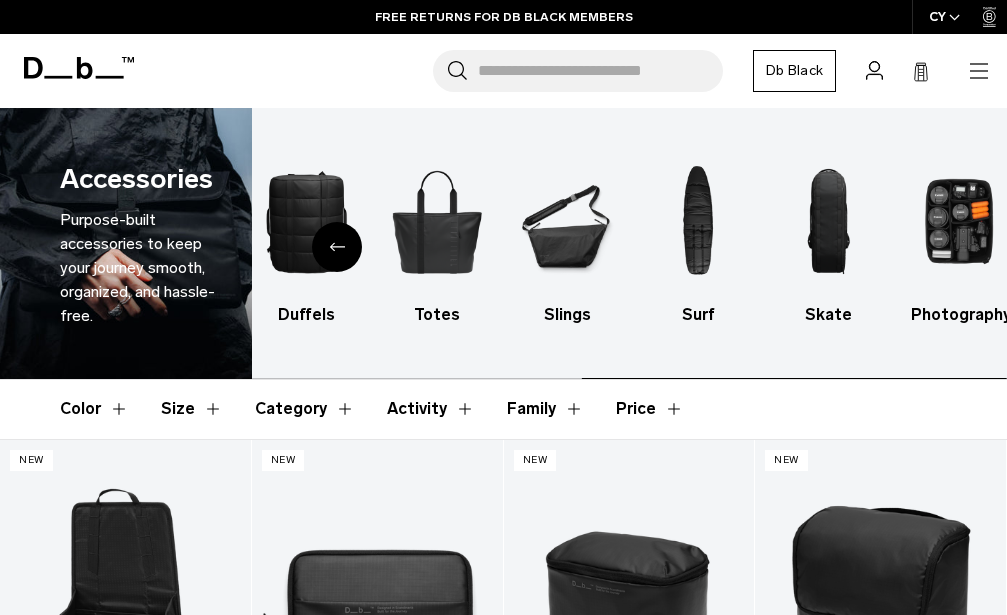 click at bounding box center (958, 221) 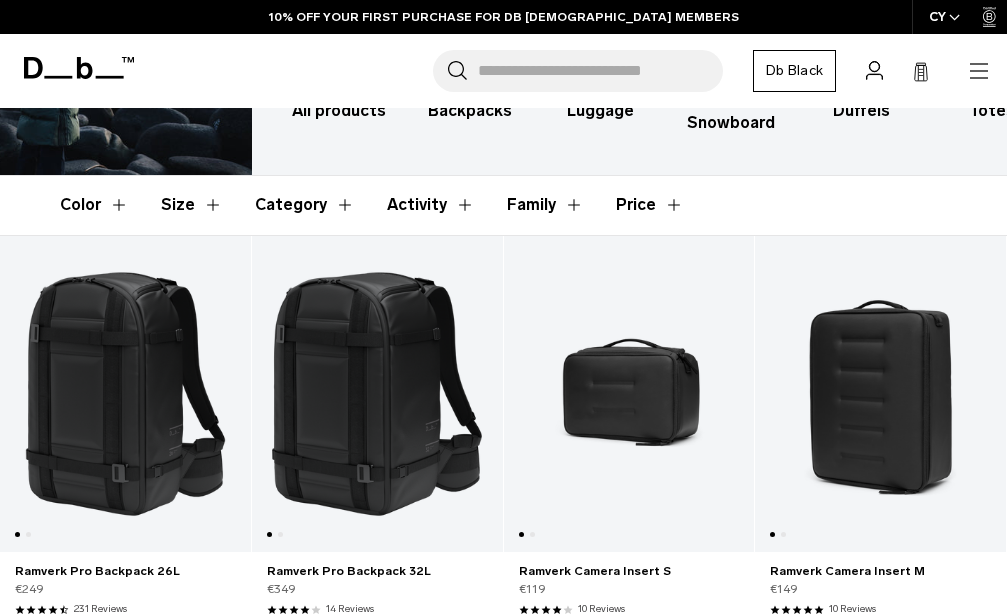 scroll, scrollTop: 204, scrollLeft: 0, axis: vertical 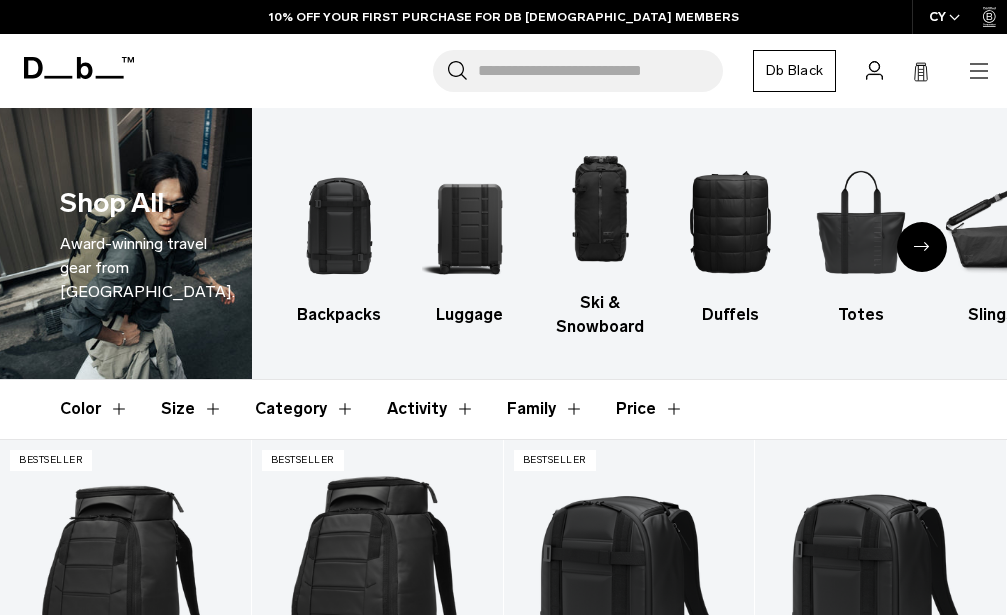 click 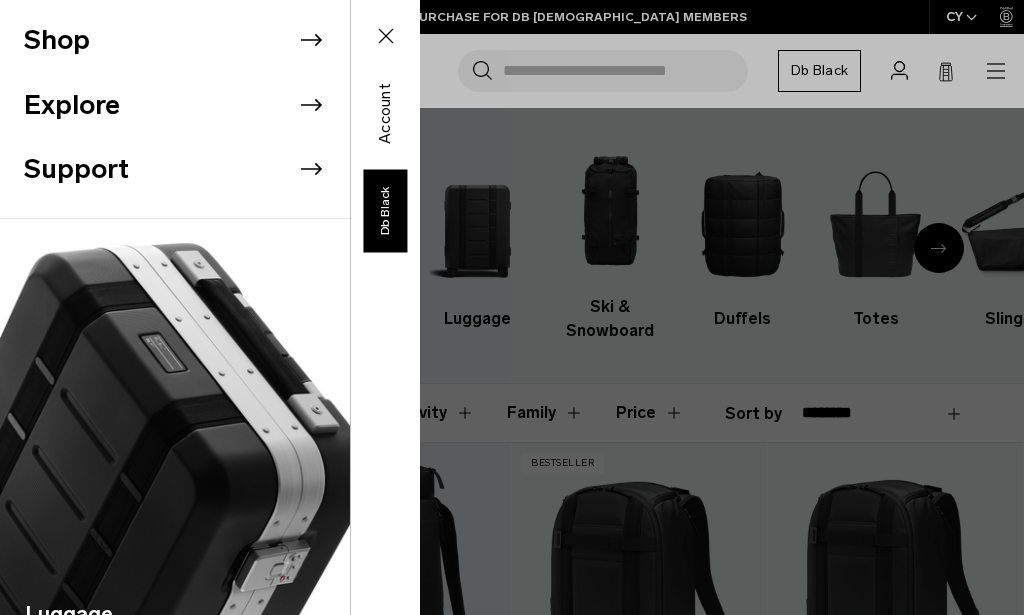 click on "Shop" at bounding box center (187, 40) 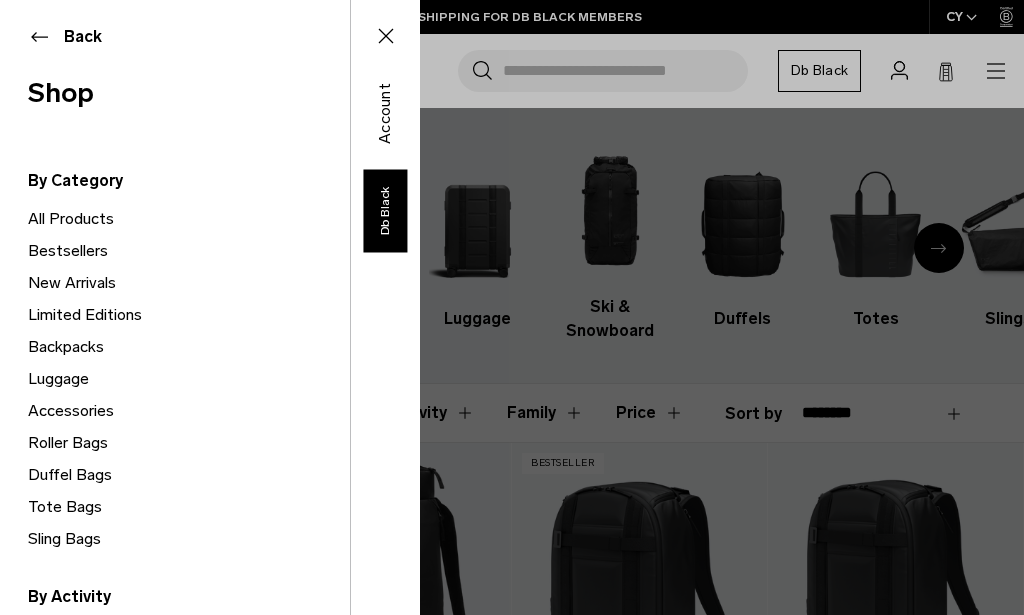 click on "Accessories" at bounding box center (189, 411) 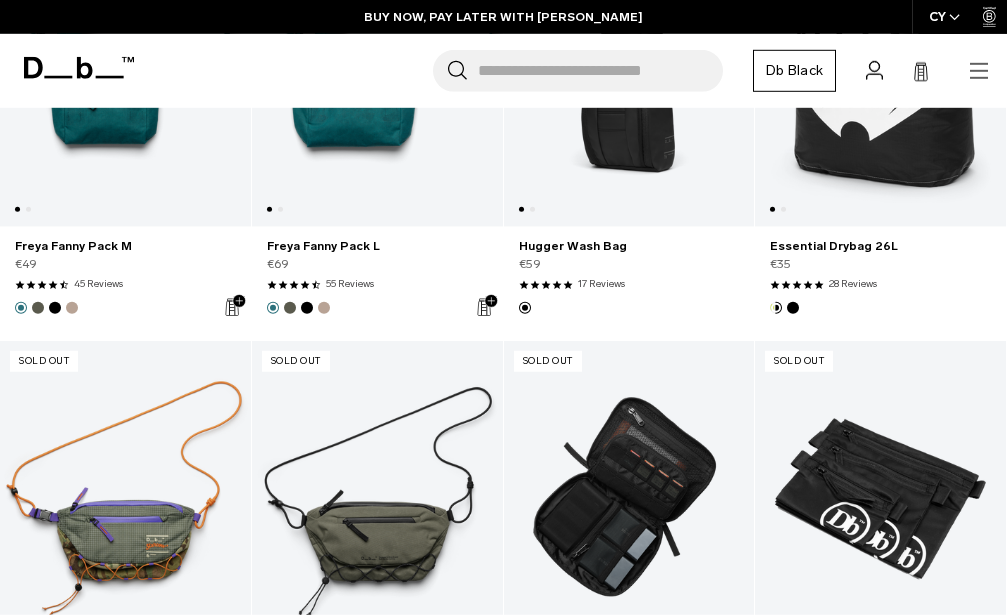 scroll, scrollTop: 3264, scrollLeft: 0, axis: vertical 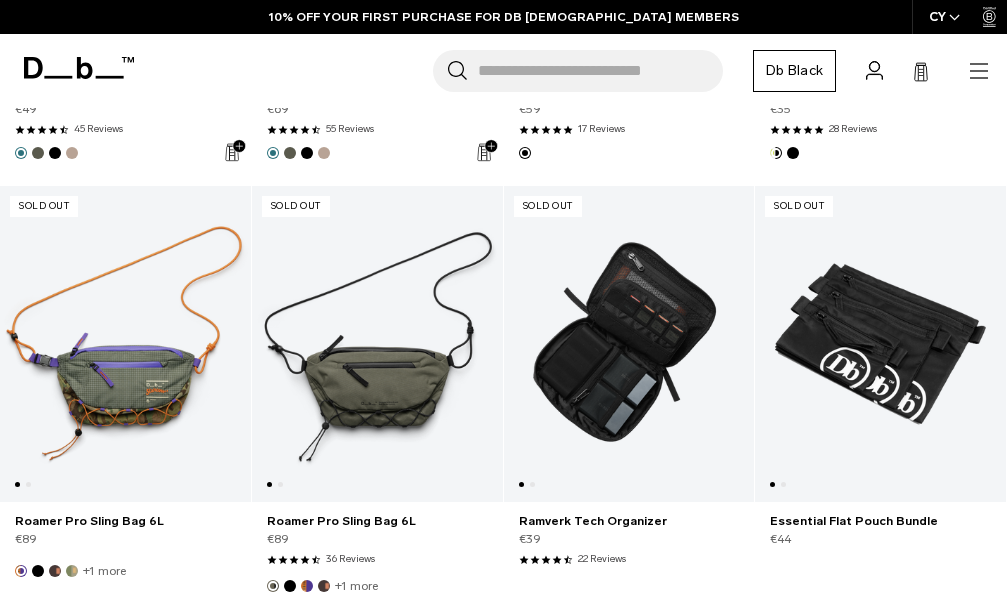 click at bounding box center (879, 344) 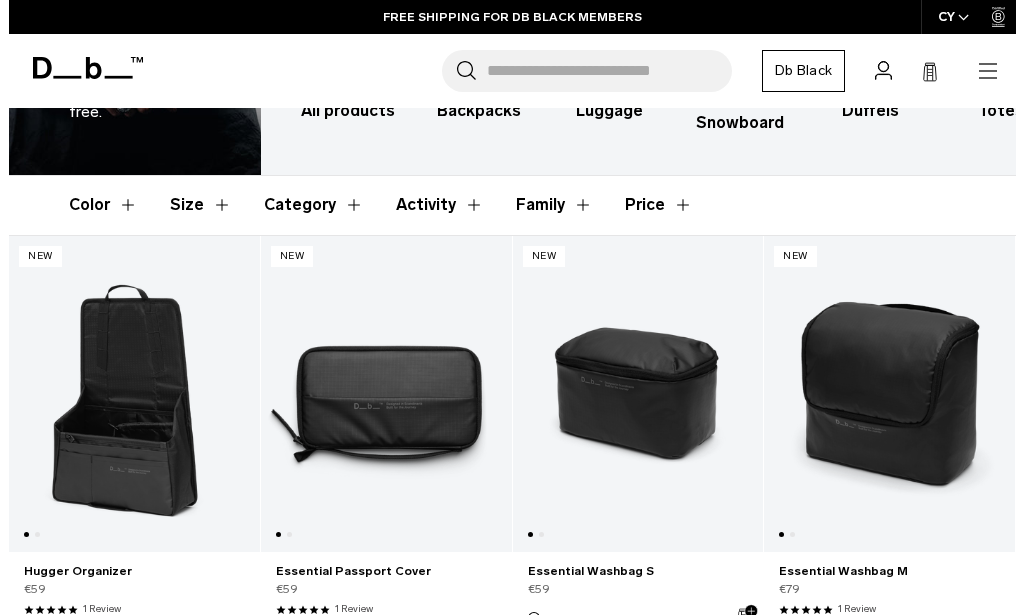 scroll, scrollTop: 0, scrollLeft: 0, axis: both 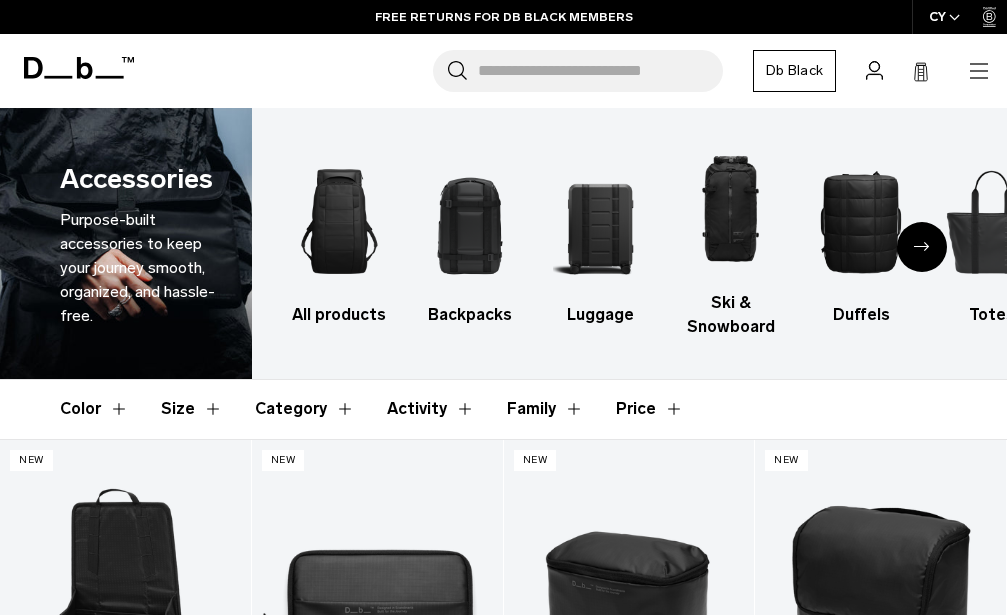click 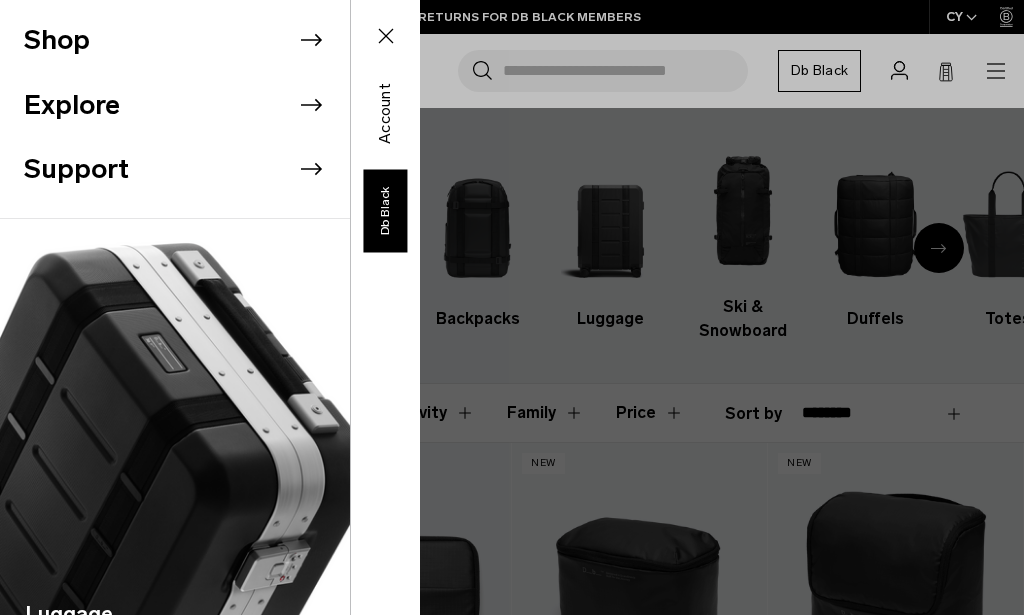 click on "Shop" at bounding box center [187, 40] 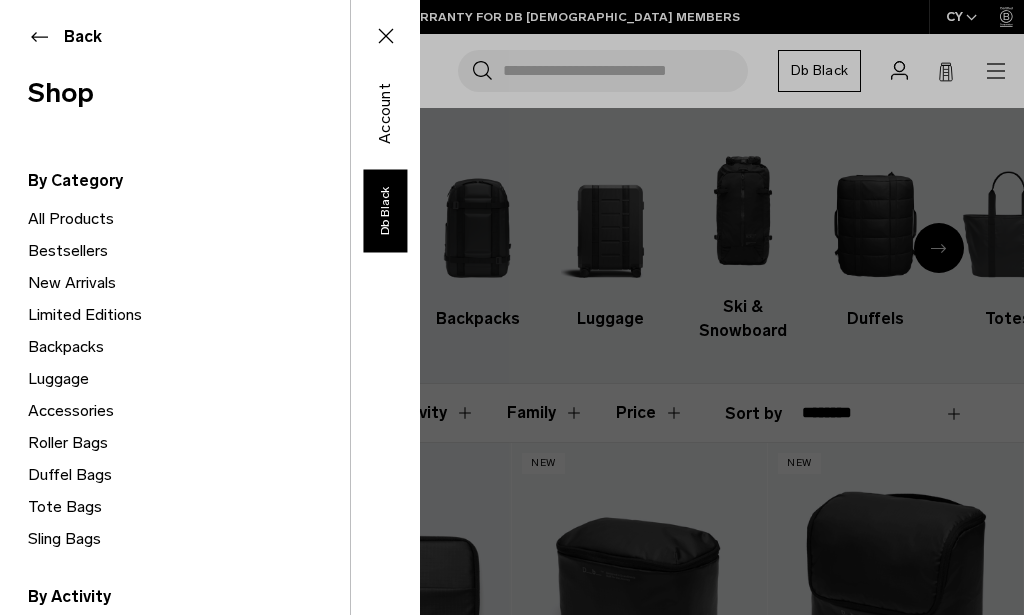 click on "New Arrivals" at bounding box center [189, 283] 